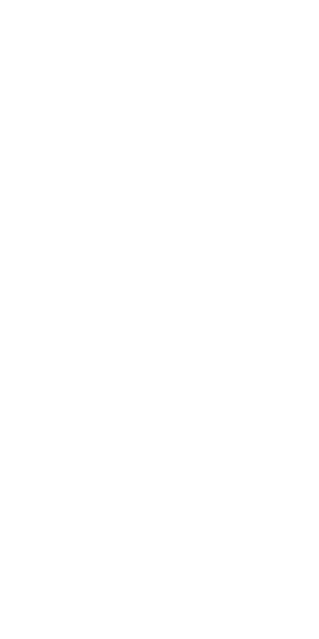 scroll, scrollTop: 0, scrollLeft: 0, axis: both 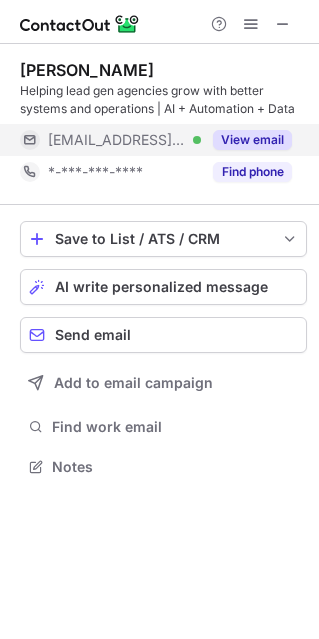 click on "View email" at bounding box center [252, 140] 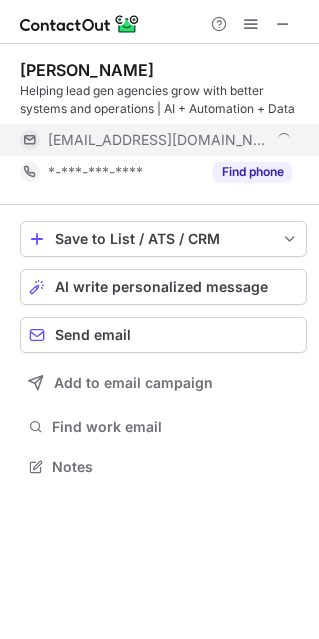 scroll, scrollTop: 10, scrollLeft: 10, axis: both 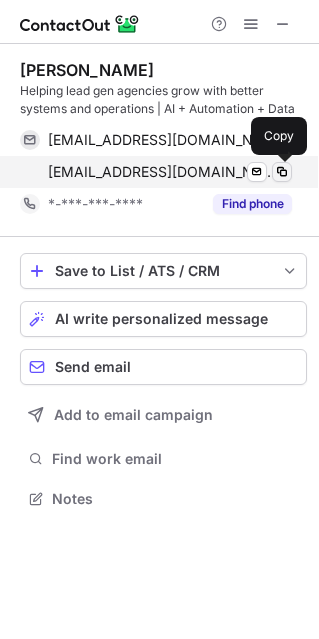 click at bounding box center (282, 172) 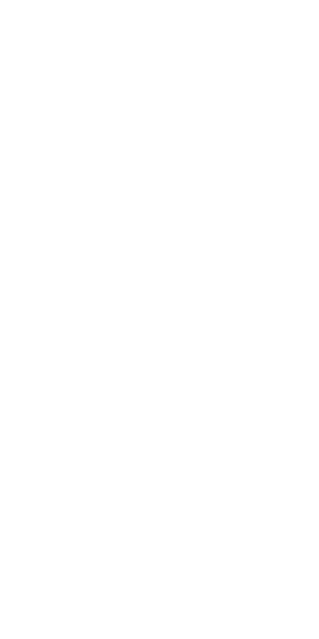 scroll, scrollTop: 0, scrollLeft: 0, axis: both 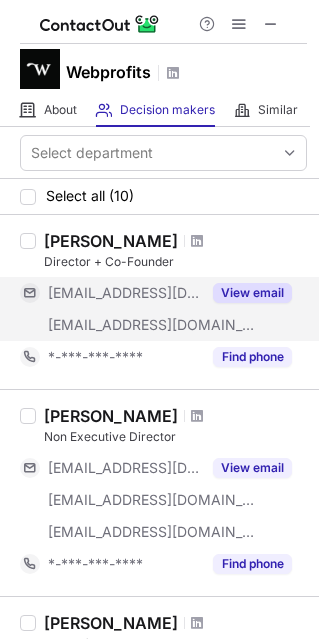 click on "View email" at bounding box center [252, 293] 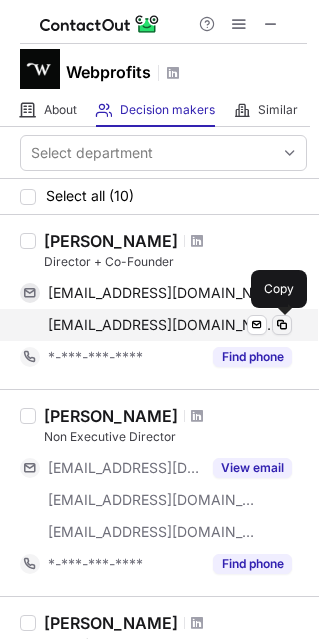 click at bounding box center [282, 325] 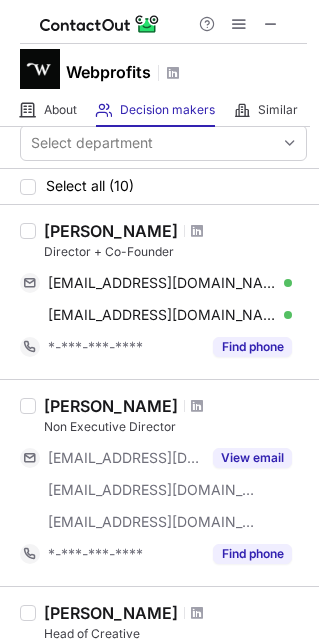 scroll, scrollTop: 20, scrollLeft: 0, axis: vertical 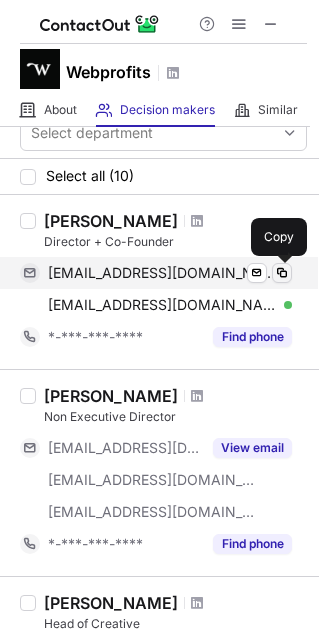 click at bounding box center (282, 273) 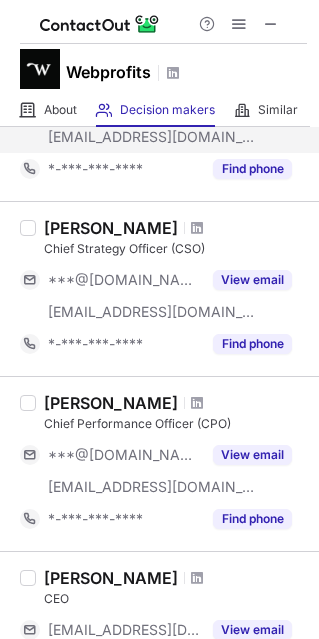 scroll, scrollTop: 796, scrollLeft: 0, axis: vertical 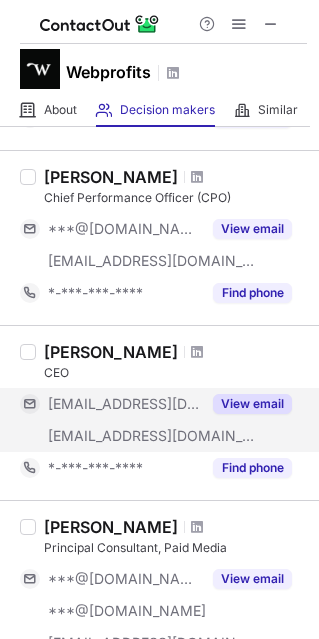 click on "View email" at bounding box center (252, 404) 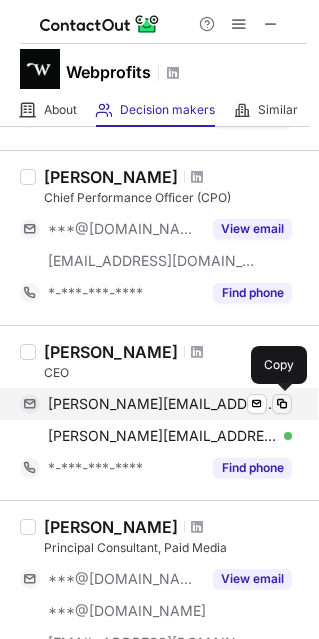 click at bounding box center (282, 404) 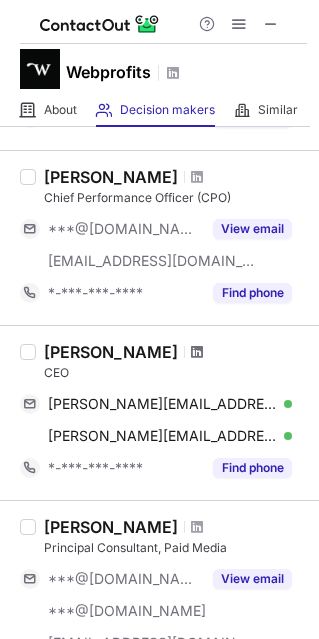 click at bounding box center (197, 352) 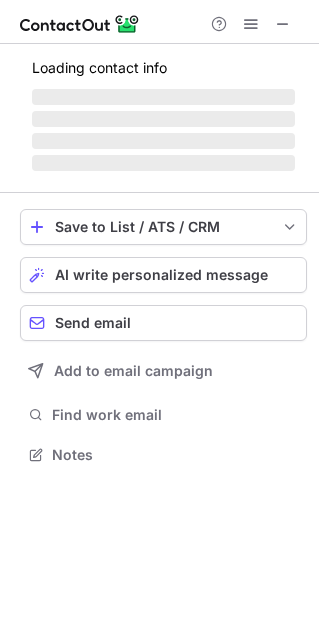 scroll, scrollTop: 9, scrollLeft: 10, axis: both 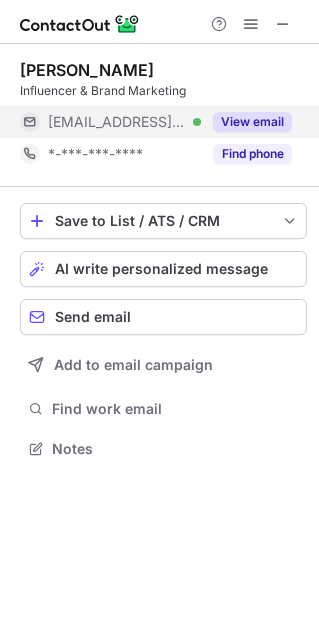 click on "View email" at bounding box center (252, 122) 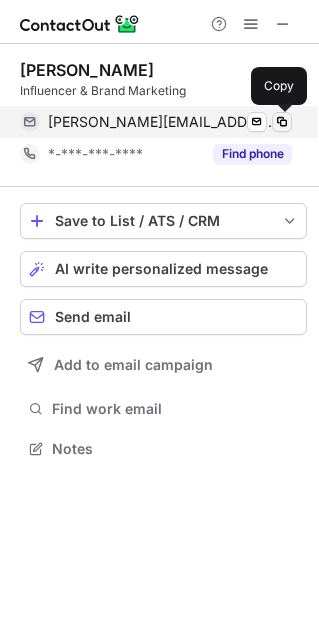 click at bounding box center [282, 122] 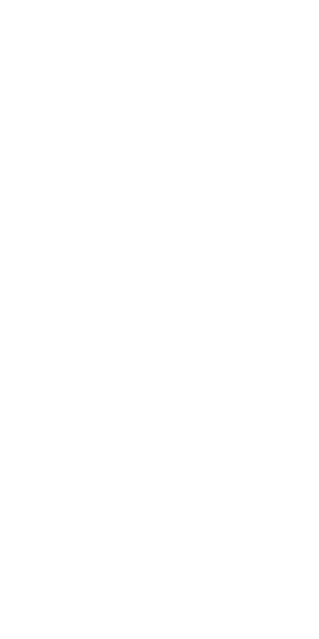 scroll, scrollTop: 0, scrollLeft: 0, axis: both 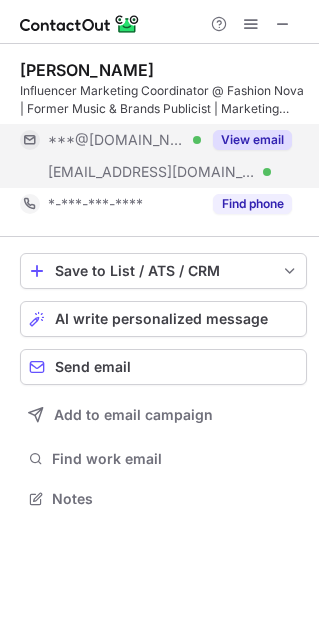 click on "View email" at bounding box center [252, 140] 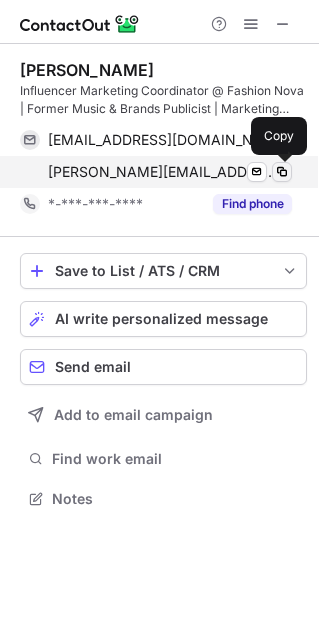 click at bounding box center (282, 172) 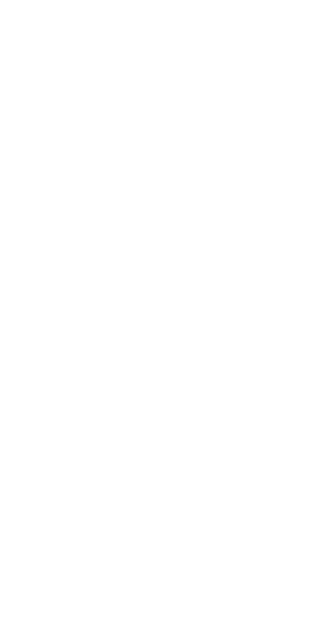 scroll, scrollTop: 0, scrollLeft: 0, axis: both 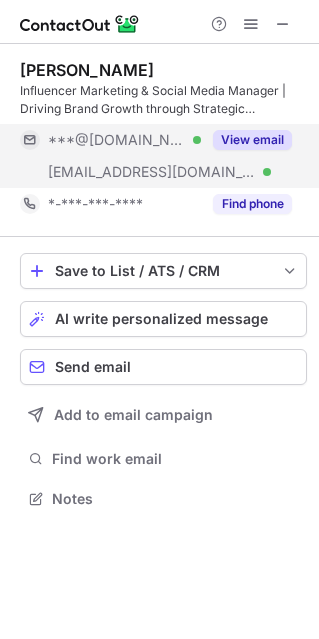 click on "View email" at bounding box center (252, 140) 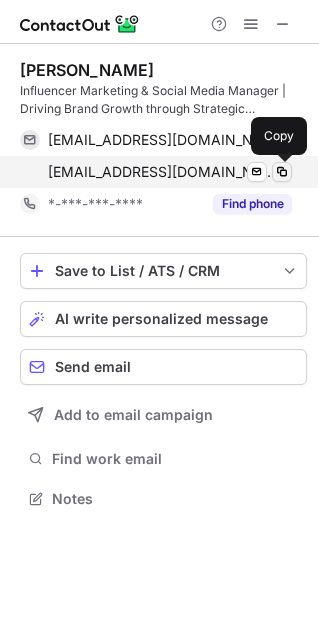 click at bounding box center [282, 172] 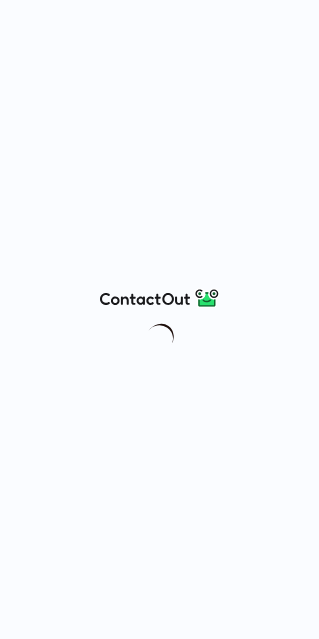 scroll, scrollTop: 0, scrollLeft: 0, axis: both 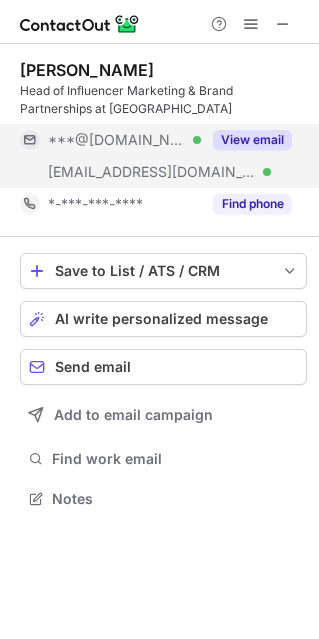 click on "View email" at bounding box center (252, 140) 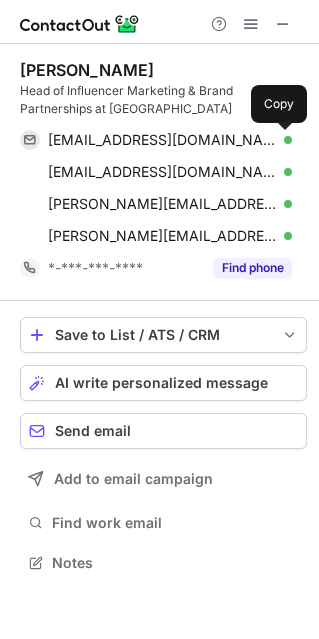 scroll, scrollTop: 9, scrollLeft: 10, axis: both 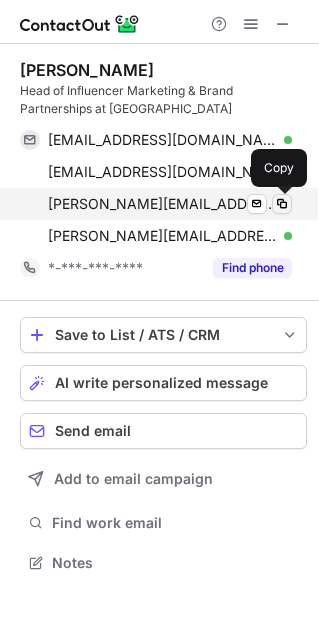 click at bounding box center (282, 204) 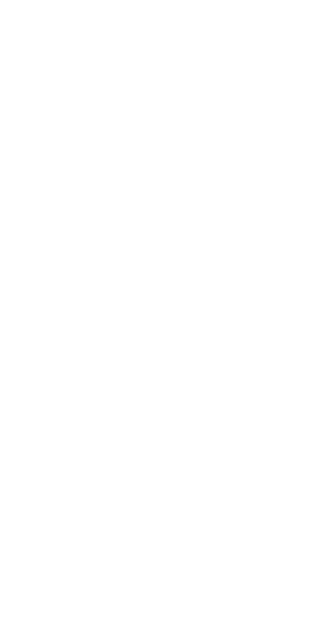 scroll, scrollTop: 0, scrollLeft: 0, axis: both 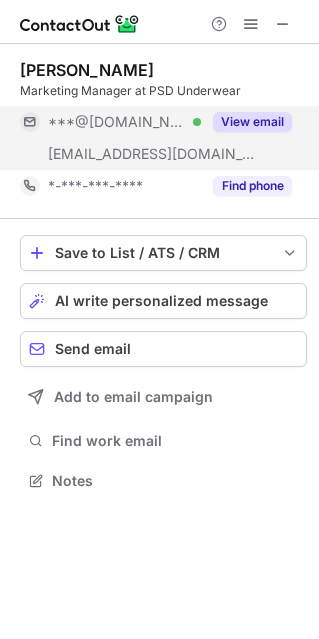 click on "View email" at bounding box center [252, 122] 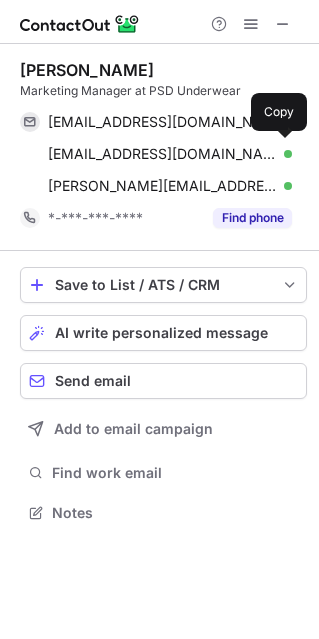 scroll, scrollTop: 9, scrollLeft: 10, axis: both 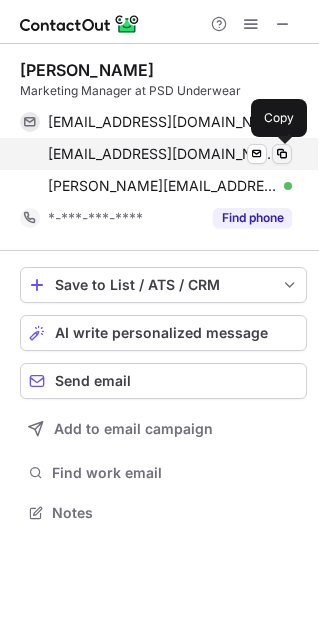 click at bounding box center [282, 154] 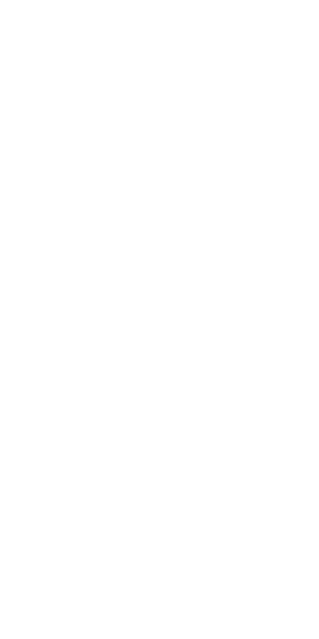 scroll, scrollTop: 0, scrollLeft: 0, axis: both 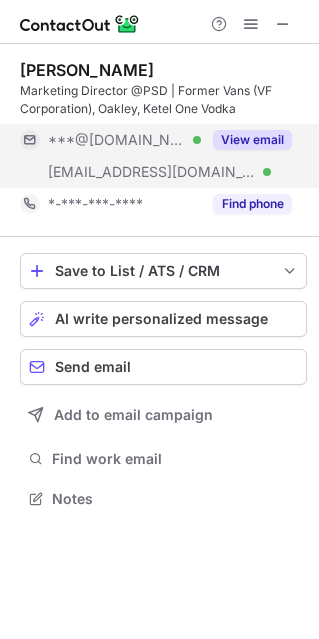 click on "View email" at bounding box center [252, 140] 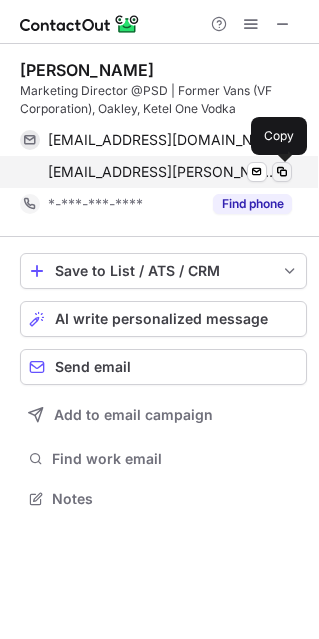 click at bounding box center (282, 172) 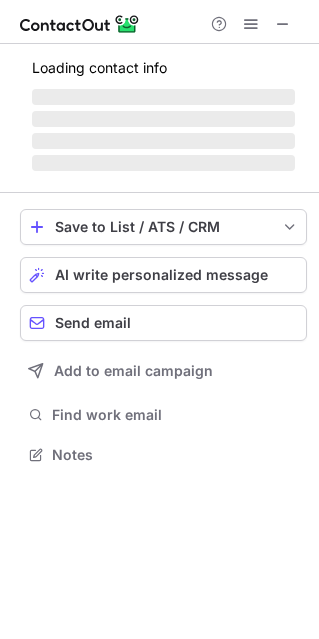 scroll, scrollTop: 9, scrollLeft: 10, axis: both 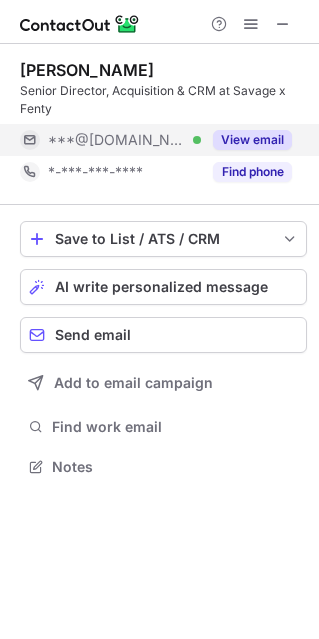 click on "View email" at bounding box center (252, 140) 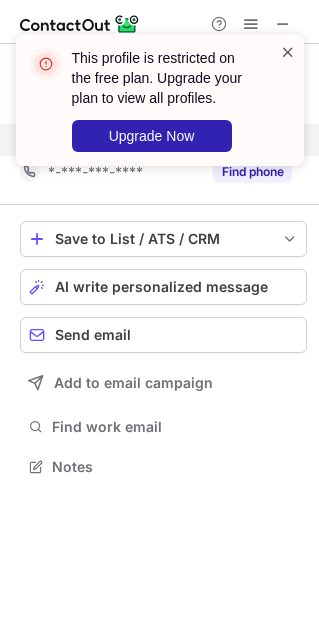 click at bounding box center (288, 52) 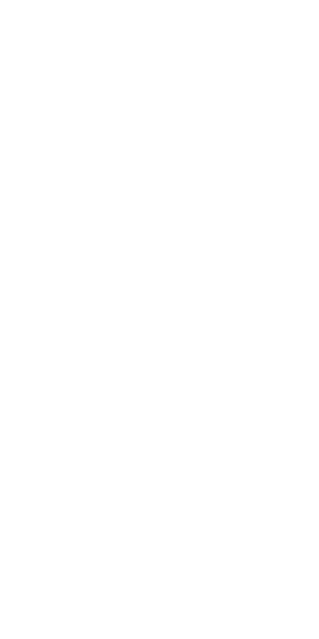scroll, scrollTop: 0, scrollLeft: 0, axis: both 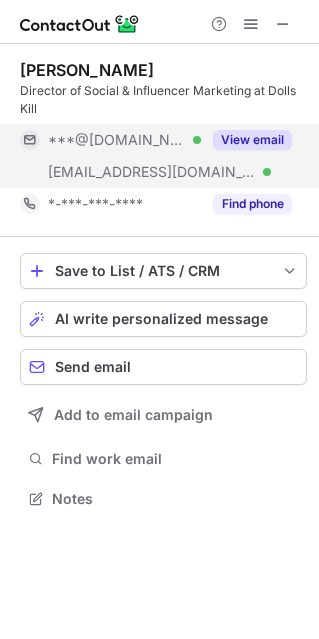 click on "View email" at bounding box center [252, 140] 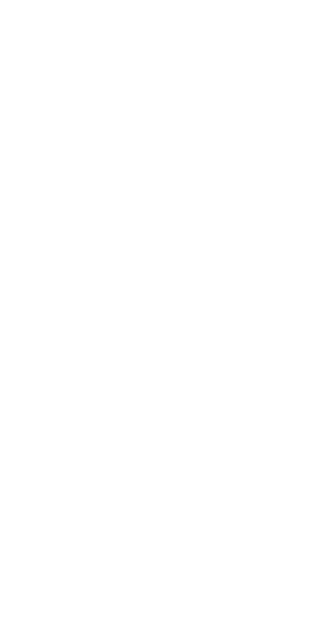 scroll, scrollTop: 0, scrollLeft: 0, axis: both 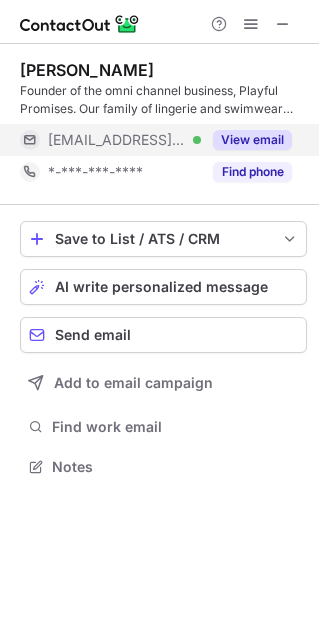 click on "View email" at bounding box center [252, 140] 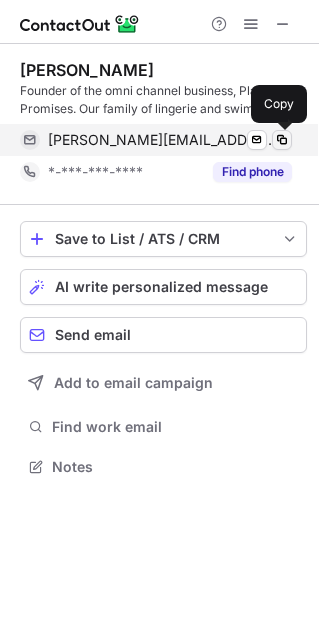 click at bounding box center (282, 140) 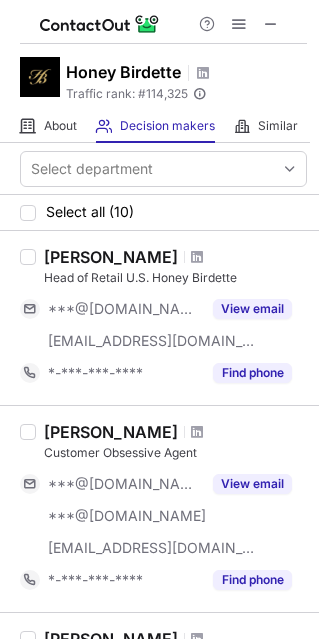 scroll, scrollTop: 0, scrollLeft: 0, axis: both 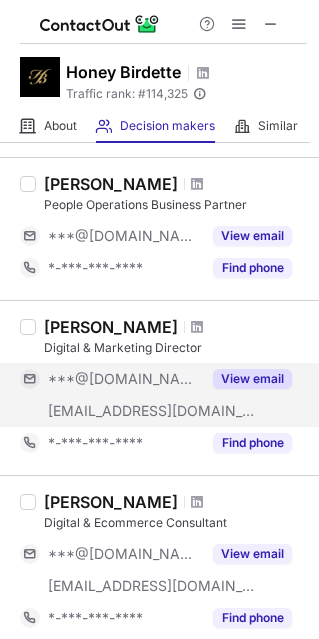 click on "View email" at bounding box center (252, 379) 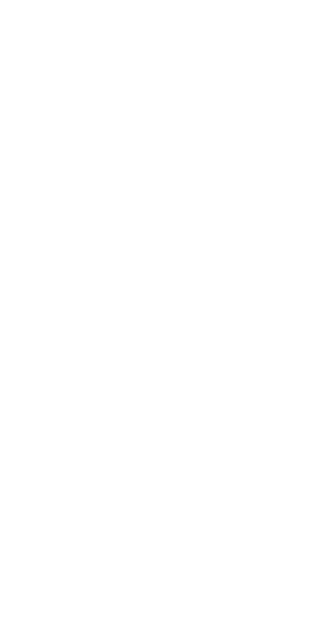 scroll, scrollTop: 0, scrollLeft: 0, axis: both 